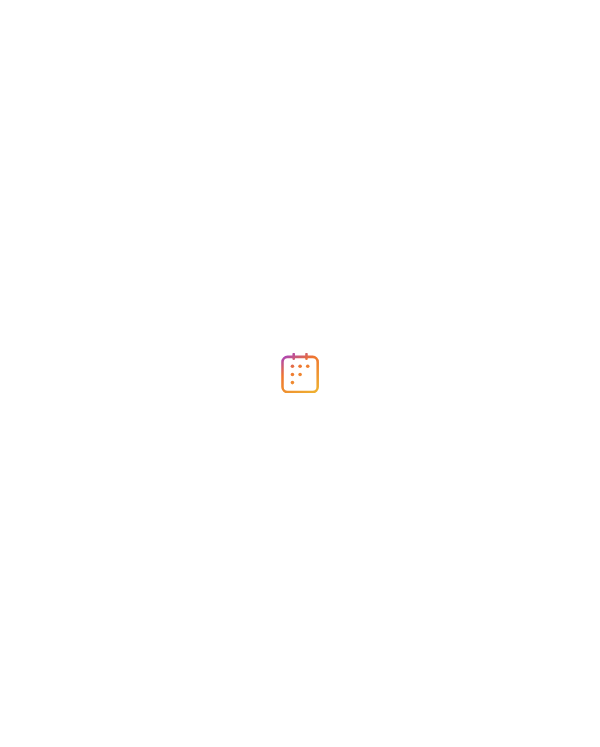 scroll, scrollTop: 0, scrollLeft: 0, axis: both 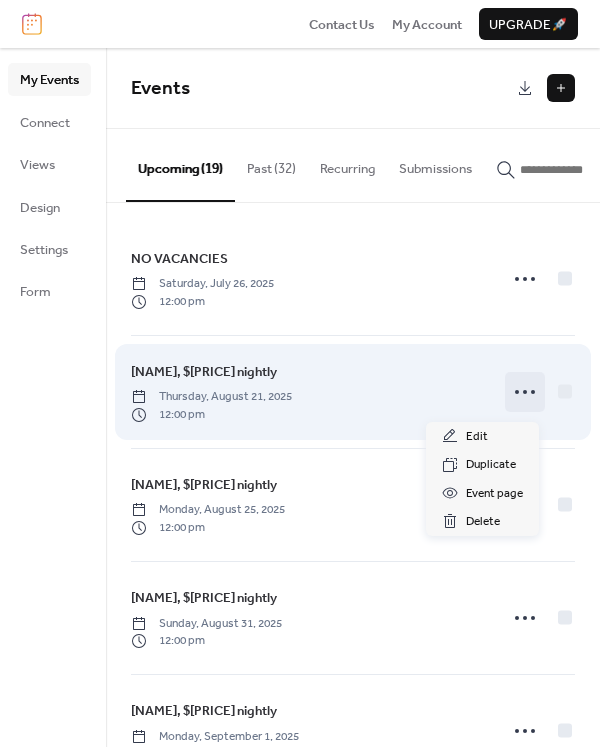 click 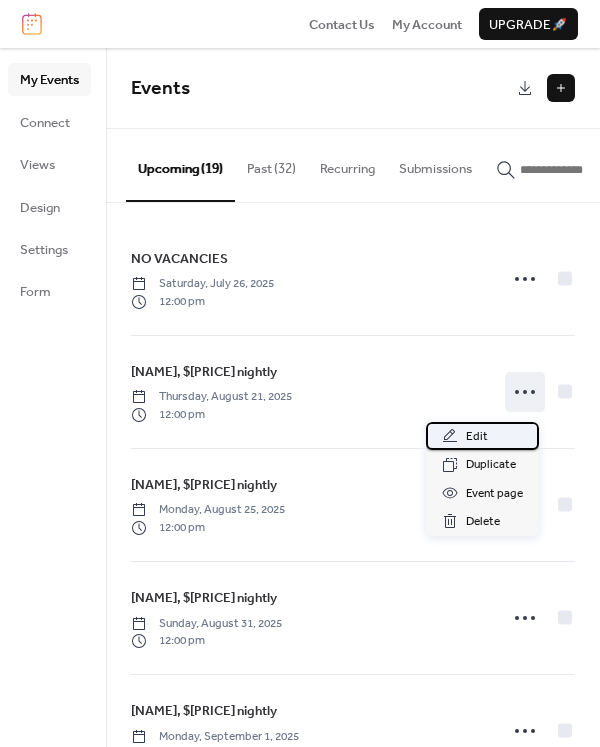 click on "Edit" at bounding box center (477, 437) 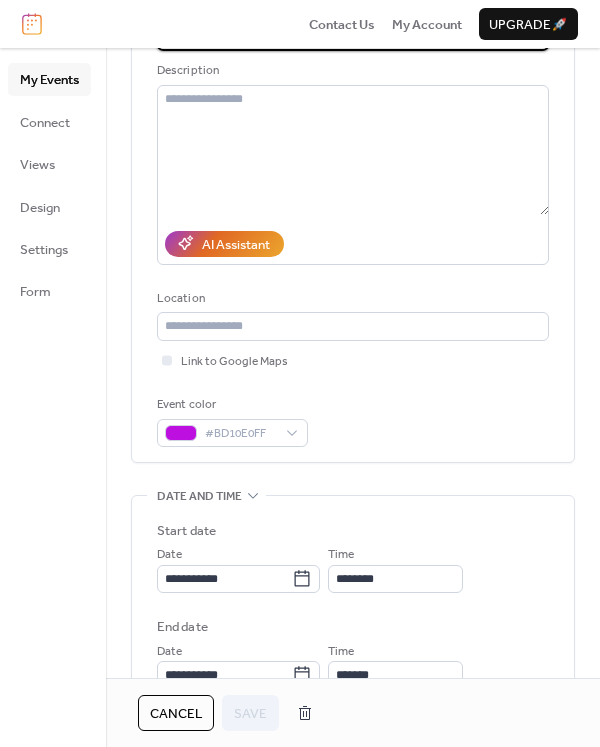 scroll, scrollTop: 400, scrollLeft: 0, axis: vertical 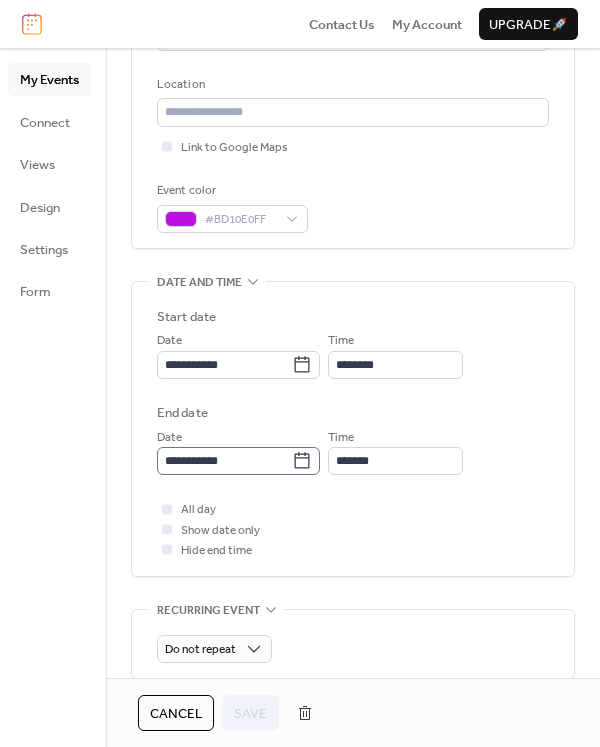 click 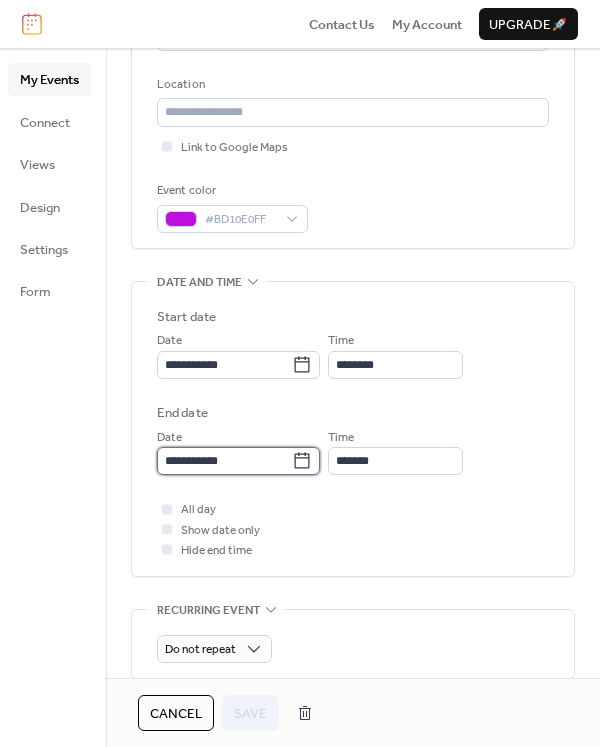 click on "**********" at bounding box center [224, 461] 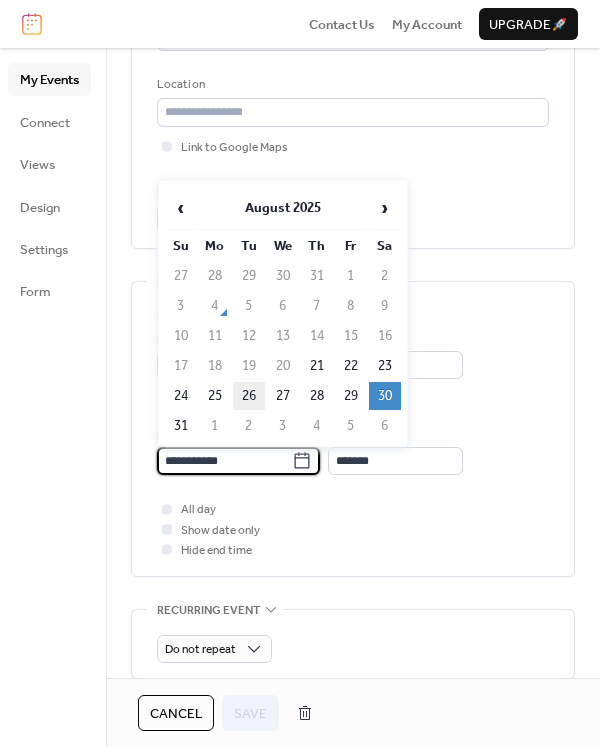 click on "26" at bounding box center (249, 396) 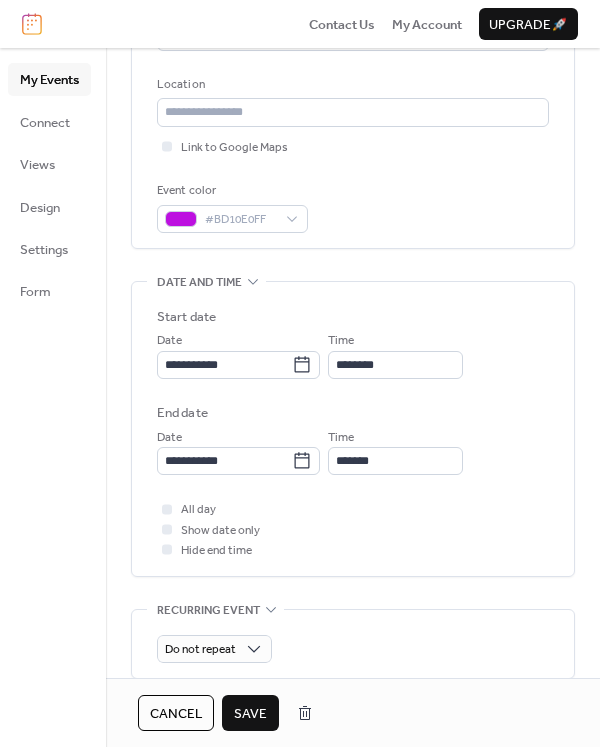 click on "Save" at bounding box center [250, 714] 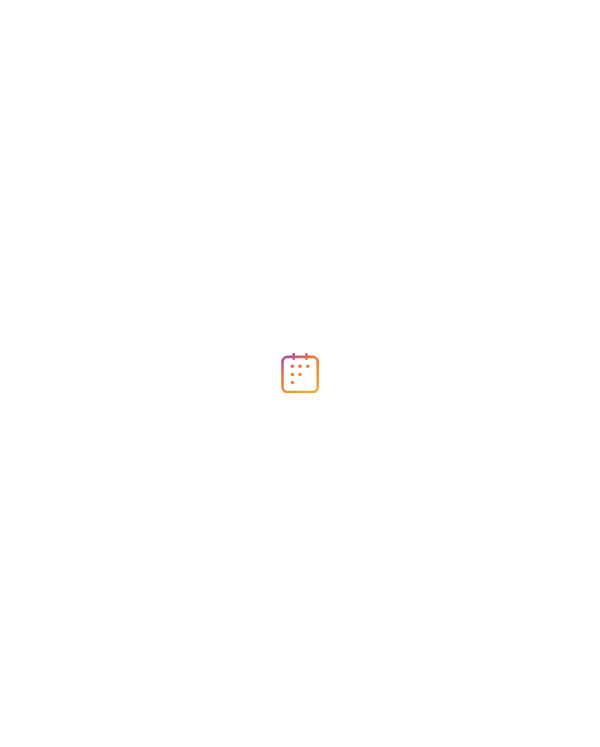 scroll, scrollTop: 0, scrollLeft: 0, axis: both 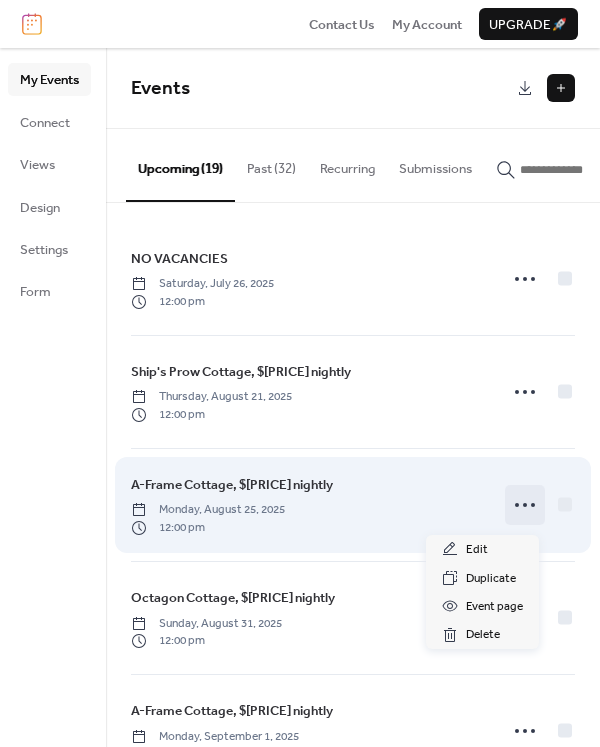 click 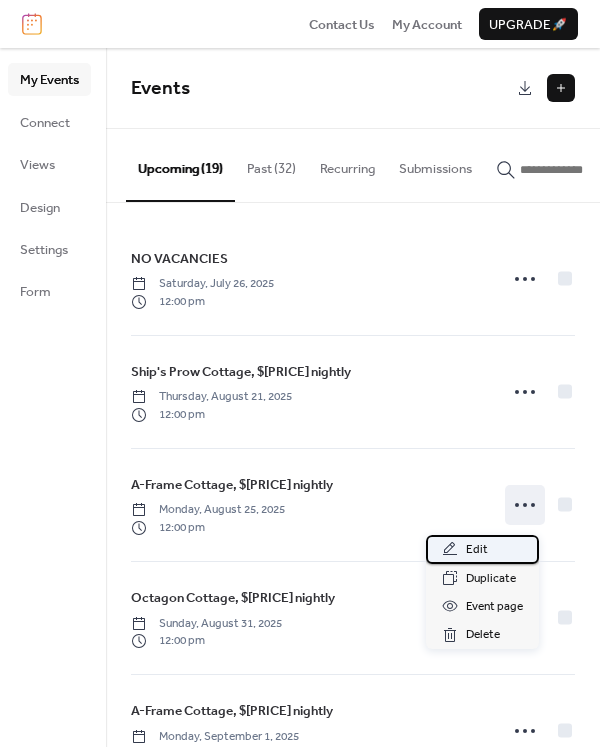 click on "Edit" at bounding box center [477, 550] 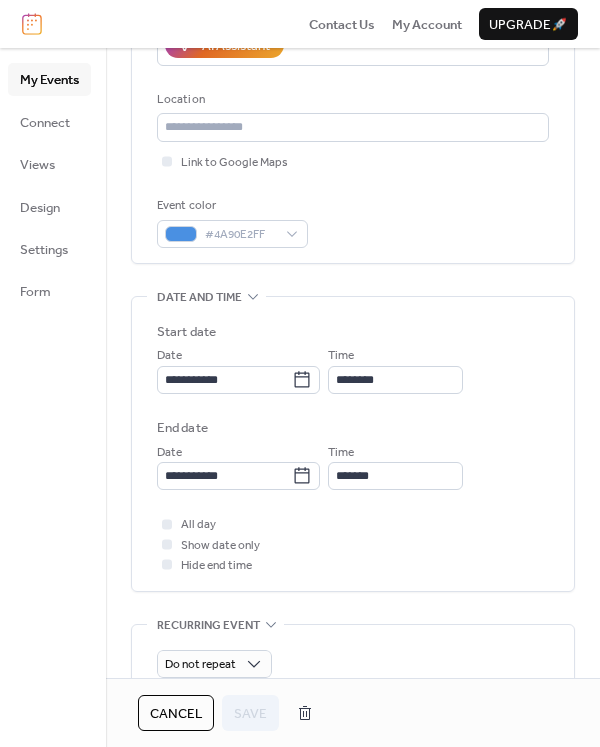 scroll, scrollTop: 400, scrollLeft: 0, axis: vertical 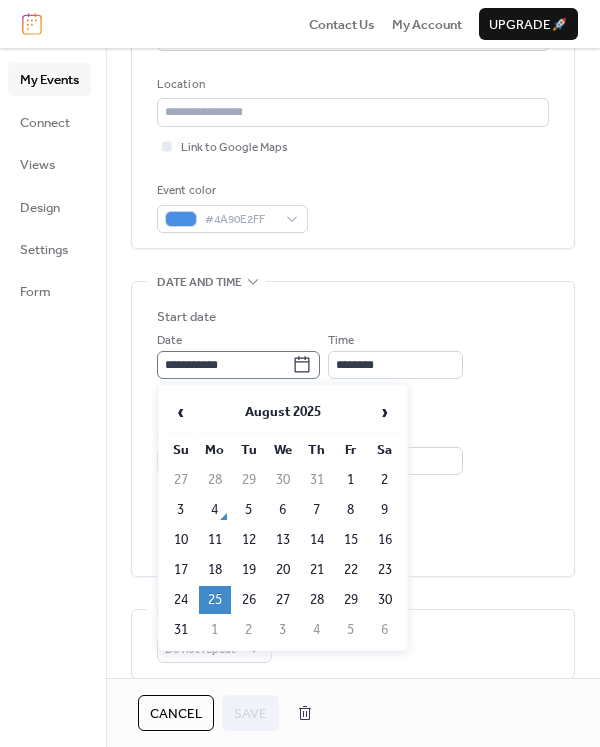 click 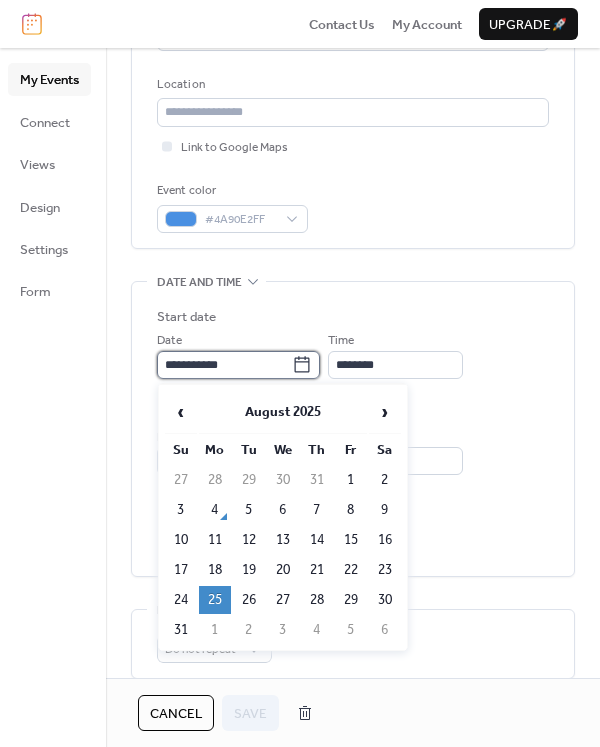 click on "**********" at bounding box center (224, 365) 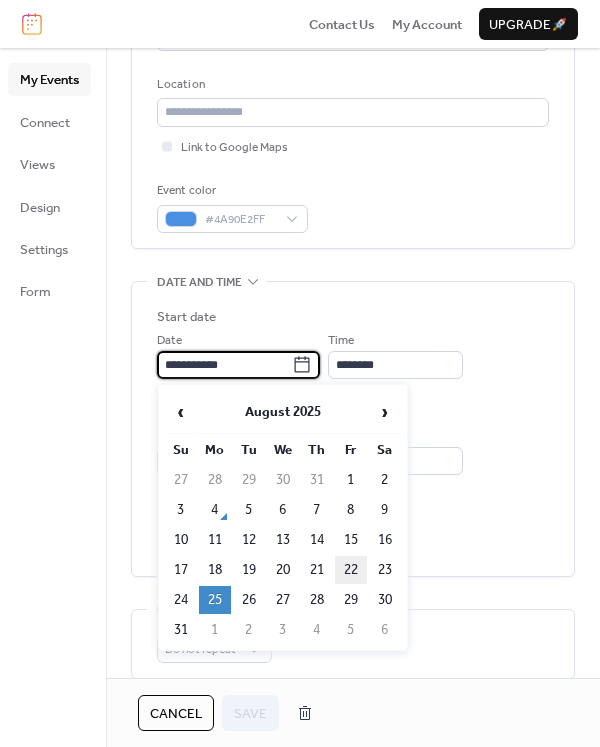 click on "22" at bounding box center [351, 570] 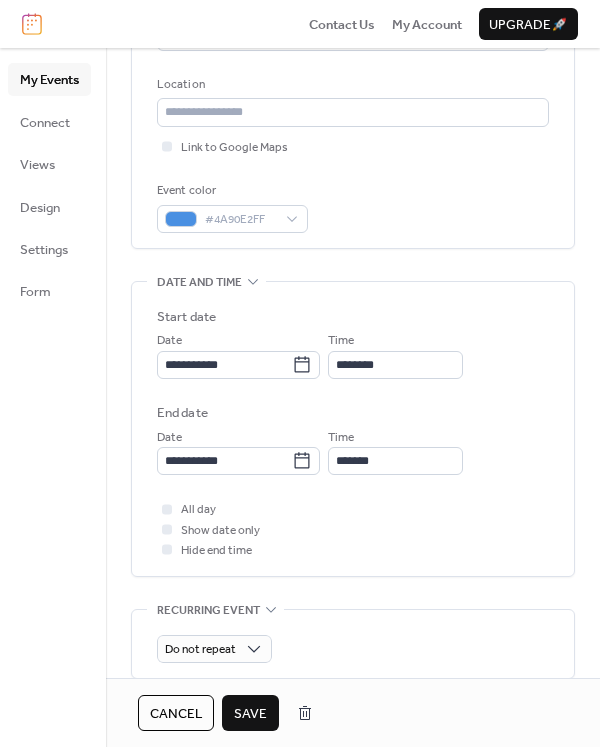 click on "Save" at bounding box center [250, 714] 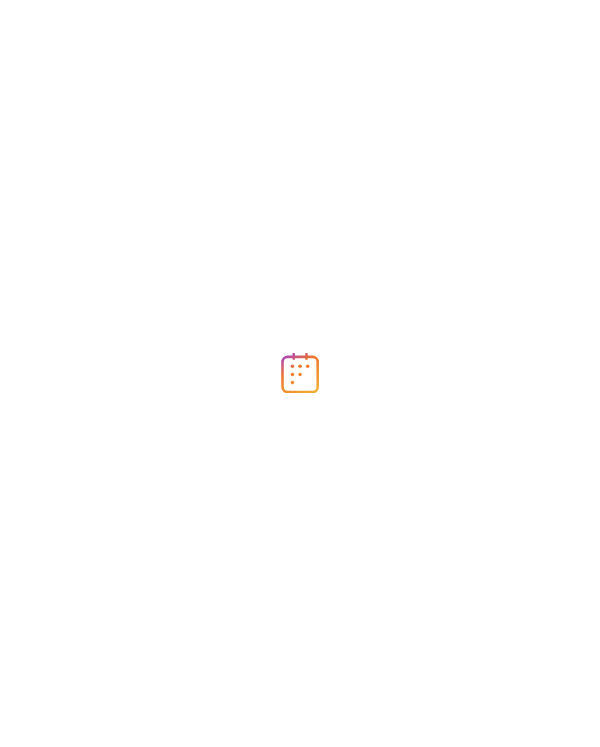 scroll, scrollTop: 0, scrollLeft: 0, axis: both 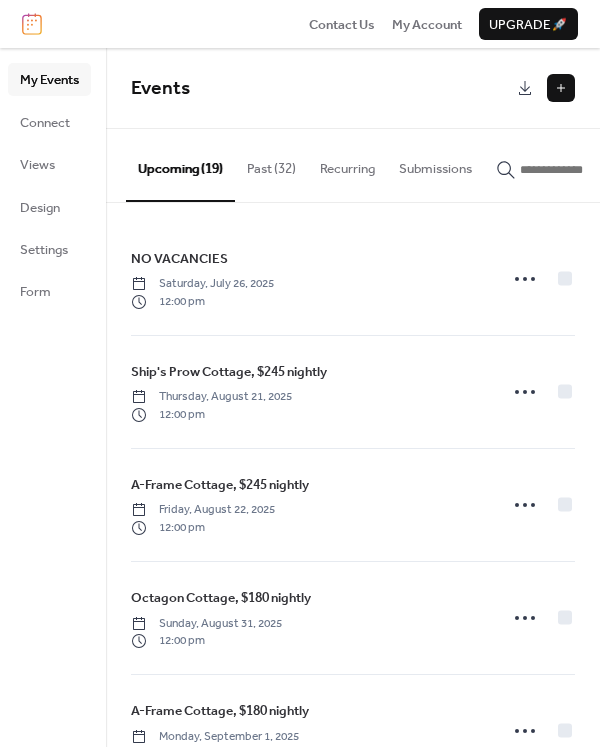 click at bounding box center (561, 88) 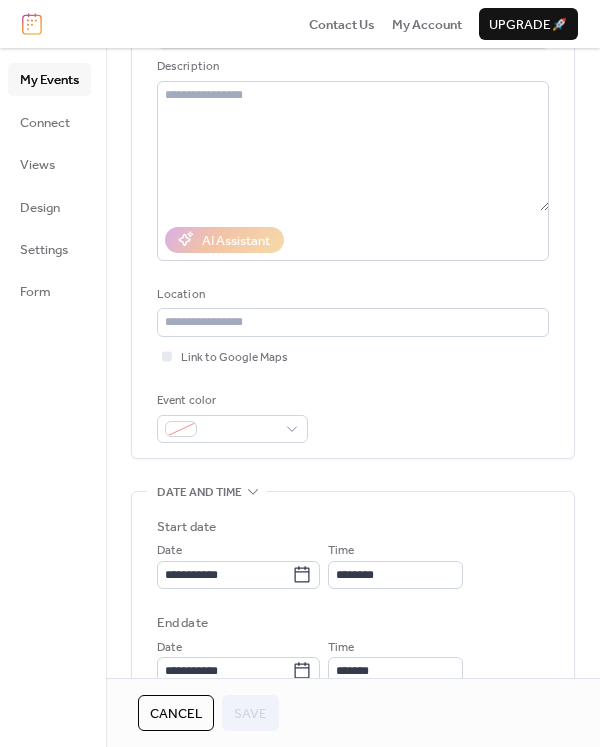 scroll, scrollTop: 400, scrollLeft: 0, axis: vertical 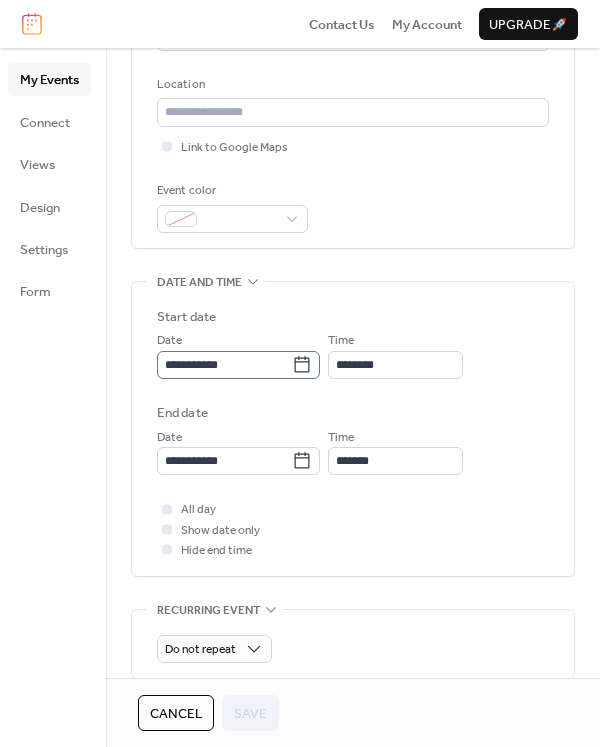 click 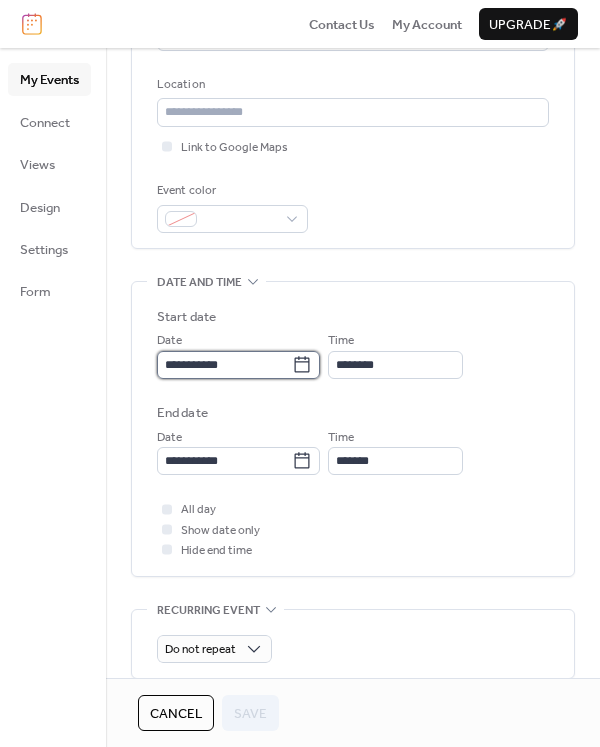 click on "**********" at bounding box center [224, 365] 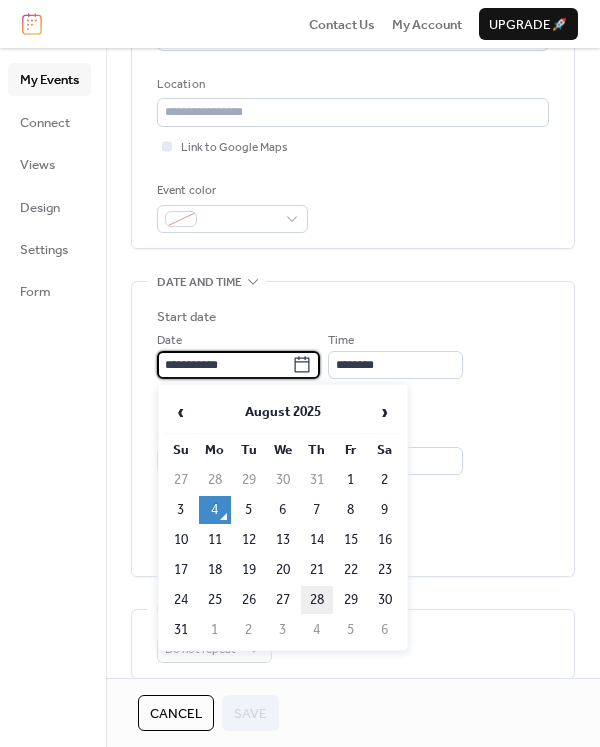 click on "28" at bounding box center [317, 600] 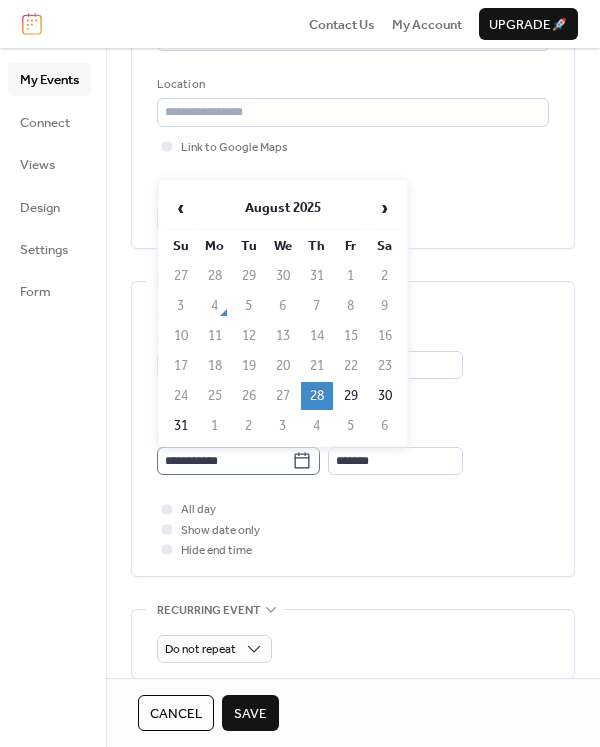 click 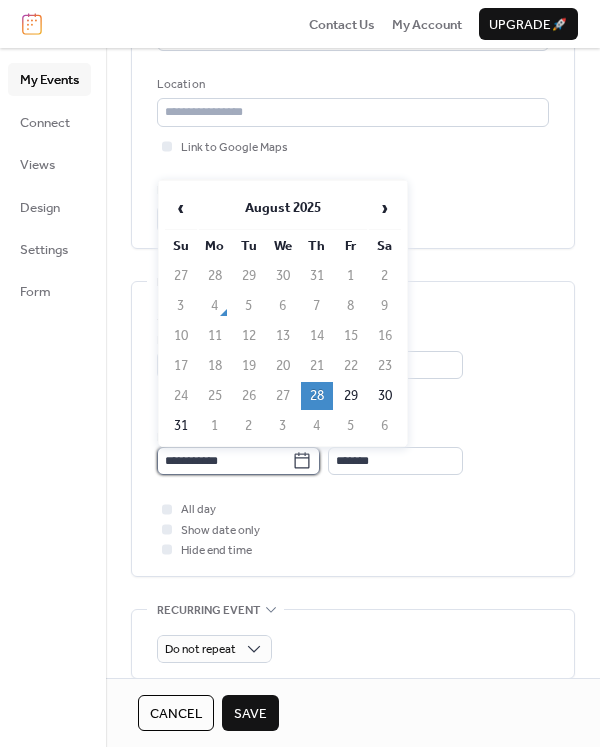 click on "**********" at bounding box center (224, 461) 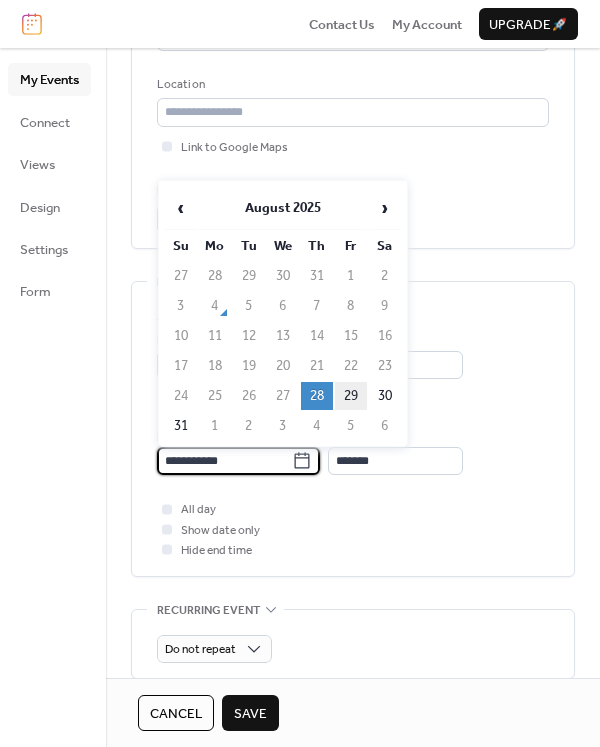 click on "29" at bounding box center [351, 396] 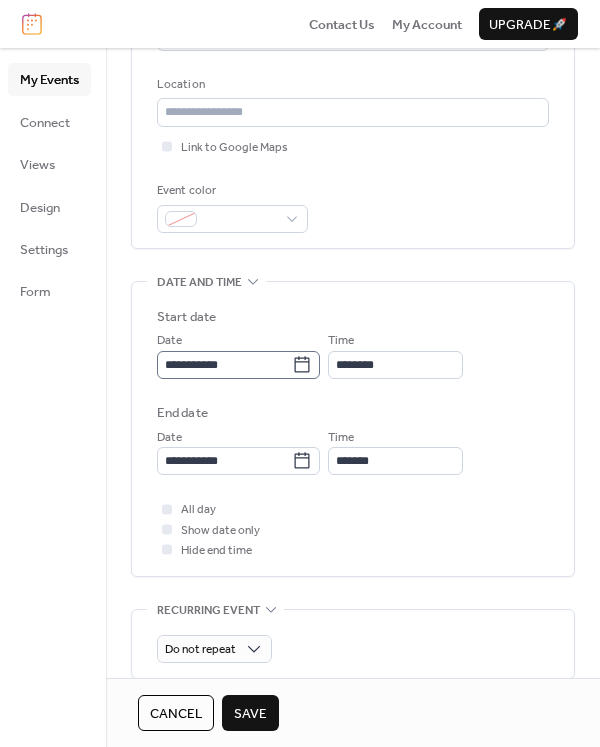 scroll, scrollTop: 0, scrollLeft: 0, axis: both 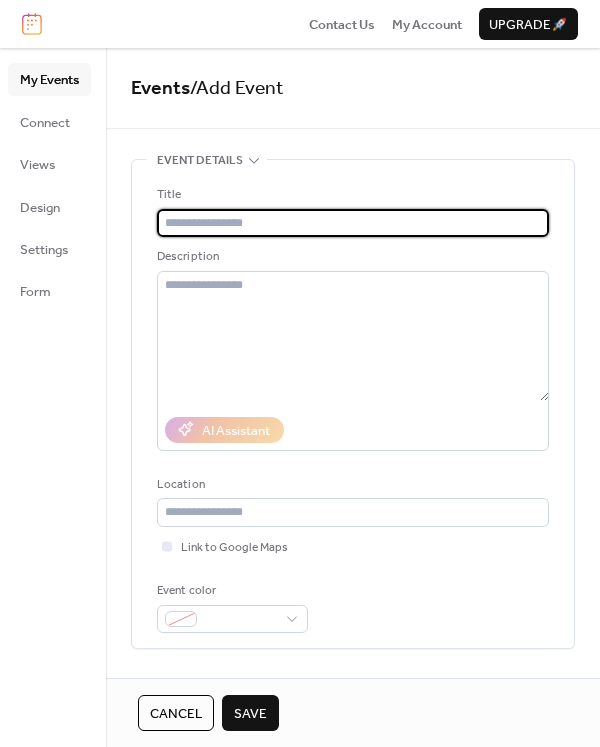 click at bounding box center (353, 223) 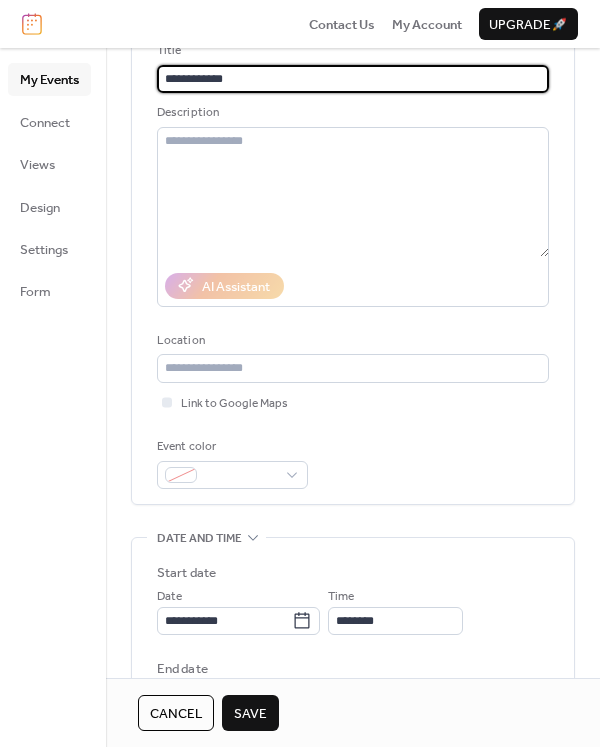 scroll, scrollTop: 400, scrollLeft: 0, axis: vertical 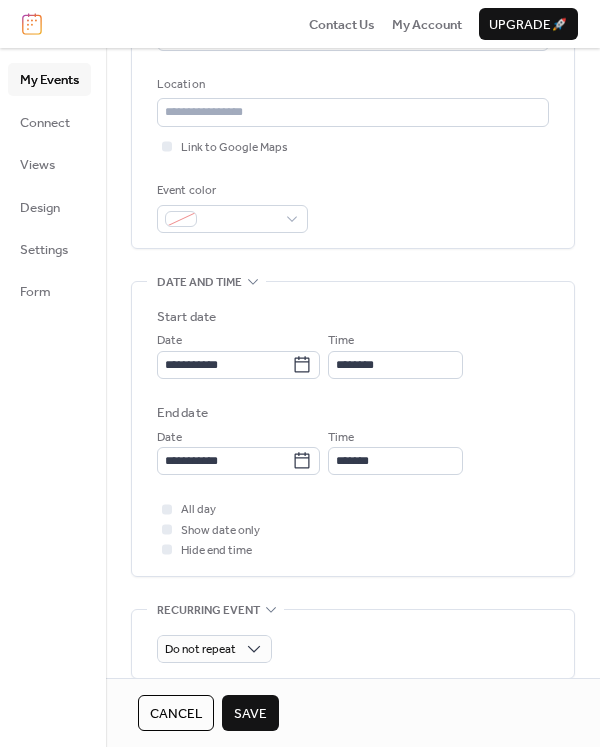 type on "**********" 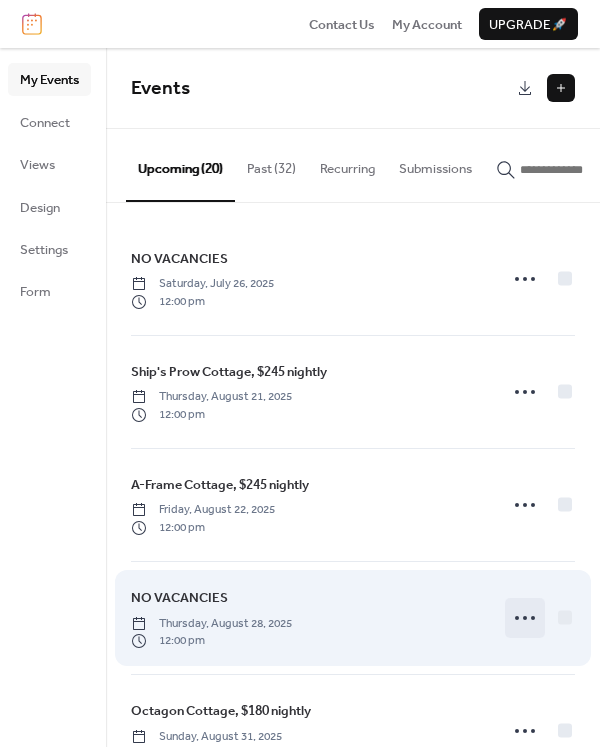 click 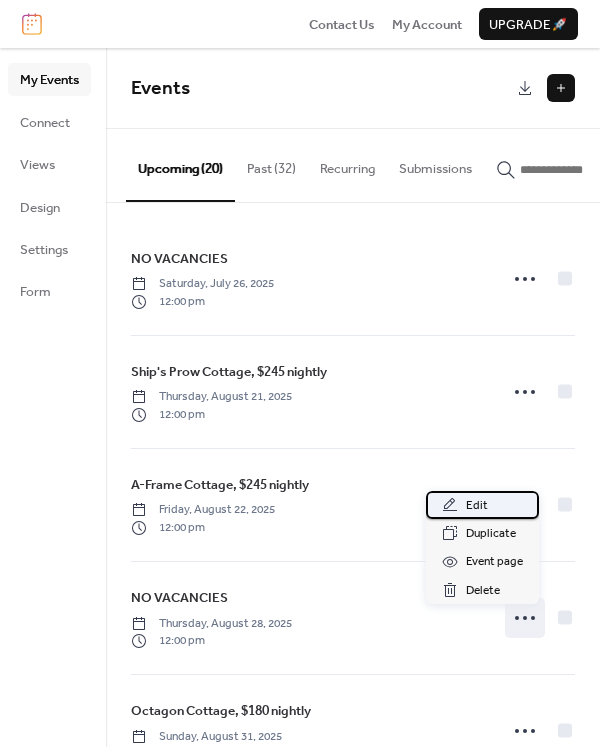 click on "Edit" at bounding box center [477, 506] 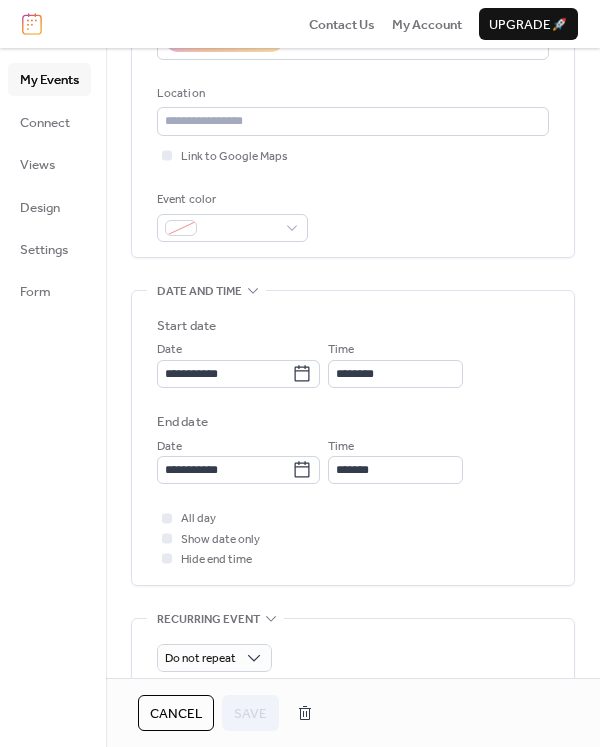 scroll, scrollTop: 400, scrollLeft: 0, axis: vertical 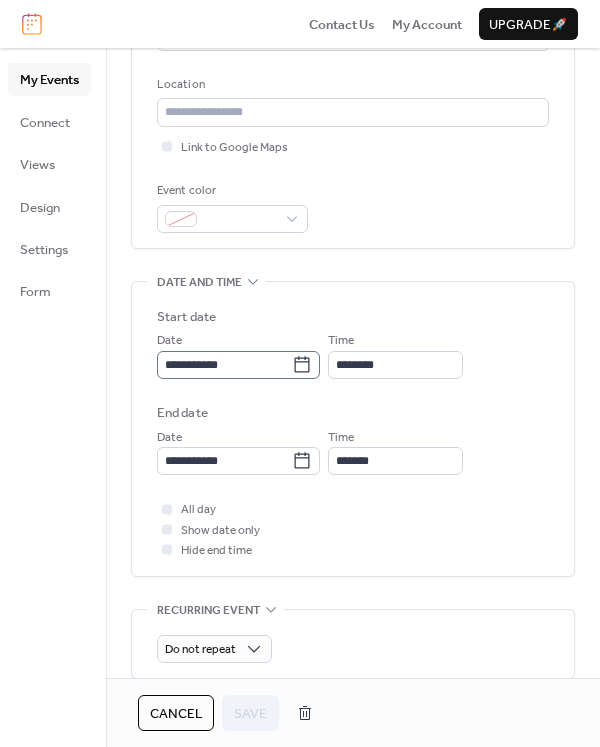 click 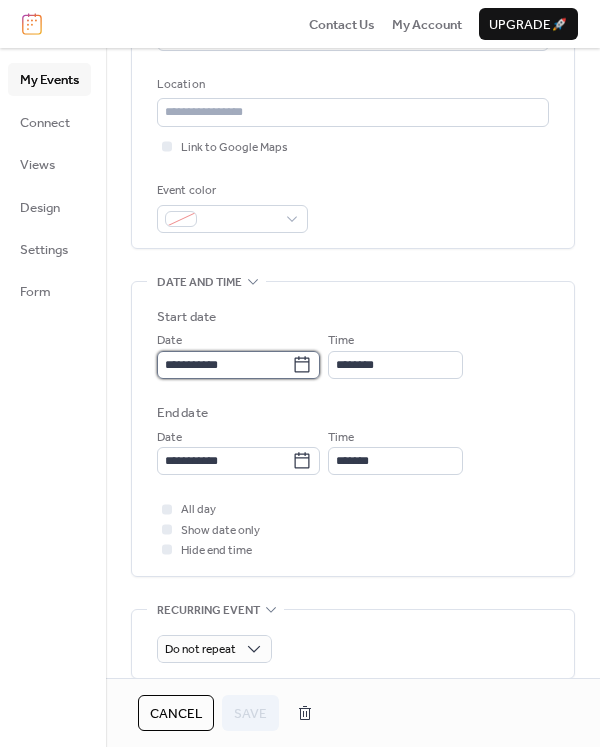 click on "**********" at bounding box center [224, 365] 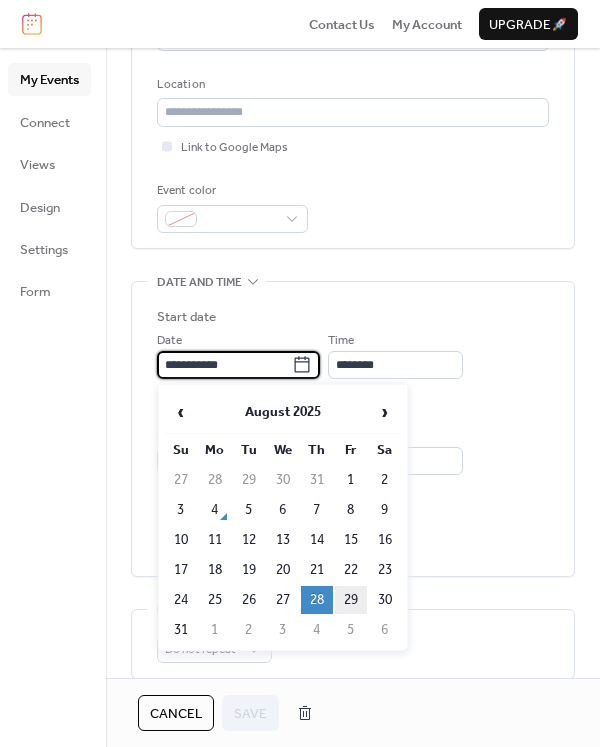 click on "29" at bounding box center (351, 600) 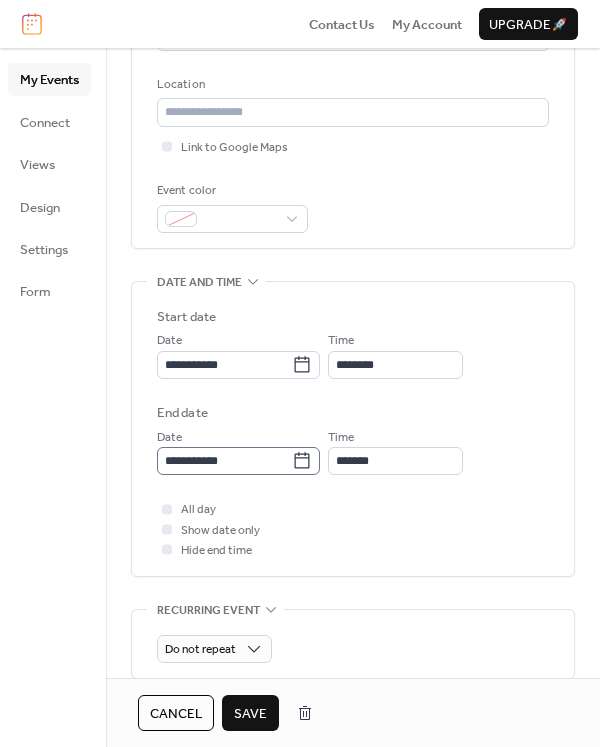 click 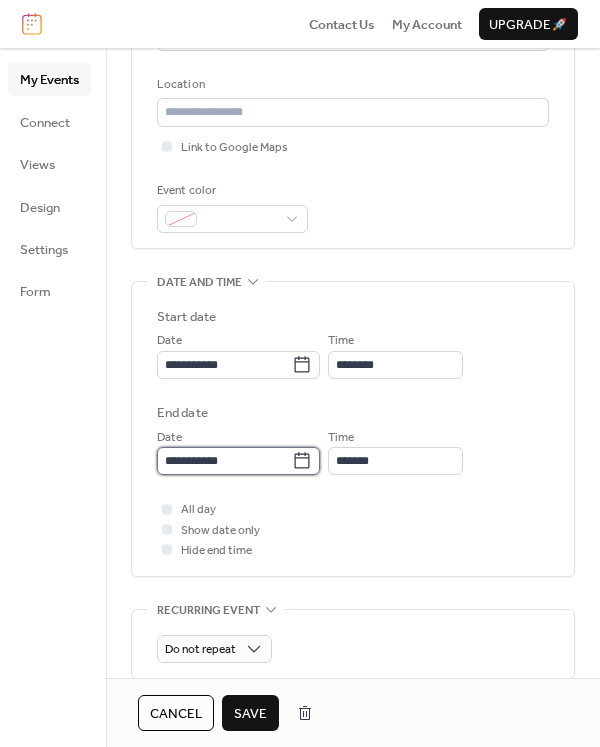 click on "**********" at bounding box center (224, 461) 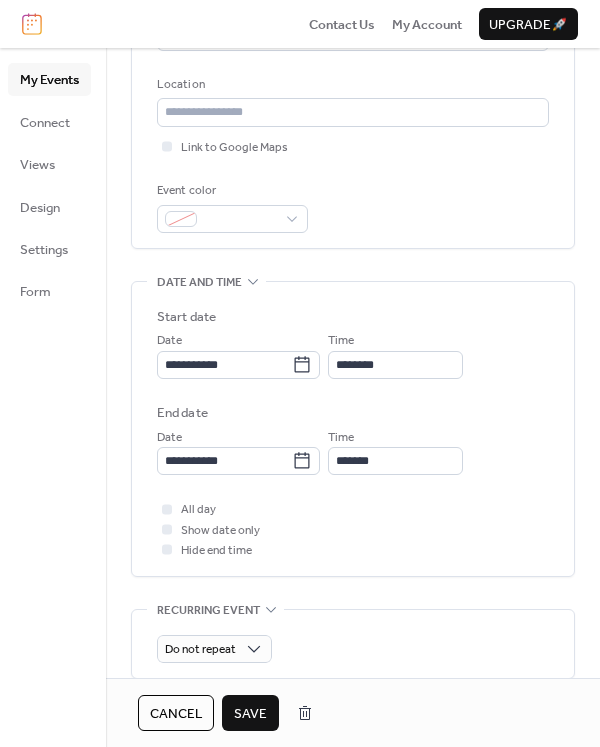 click on "Save" at bounding box center [250, 714] 